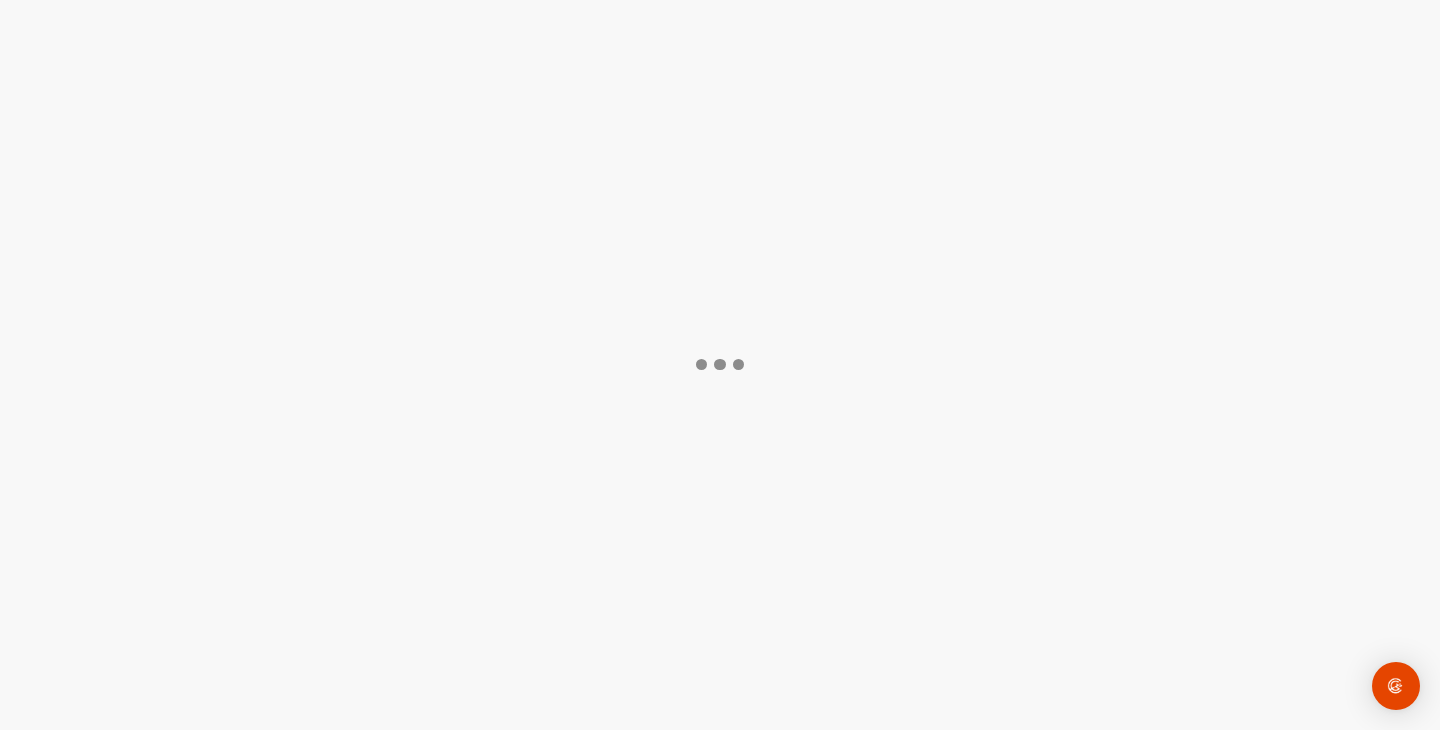 scroll, scrollTop: 0, scrollLeft: 0, axis: both 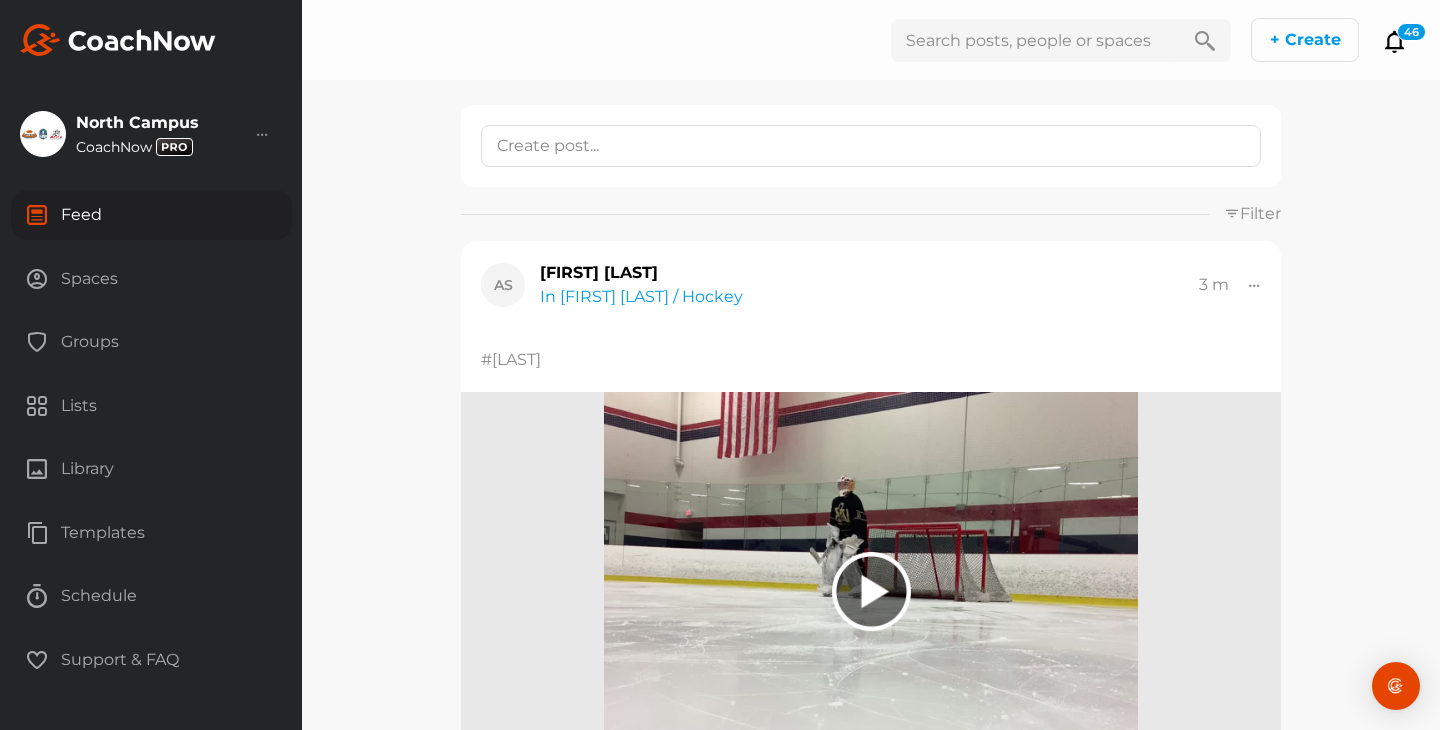 click on "Spaces" at bounding box center [151, 279] 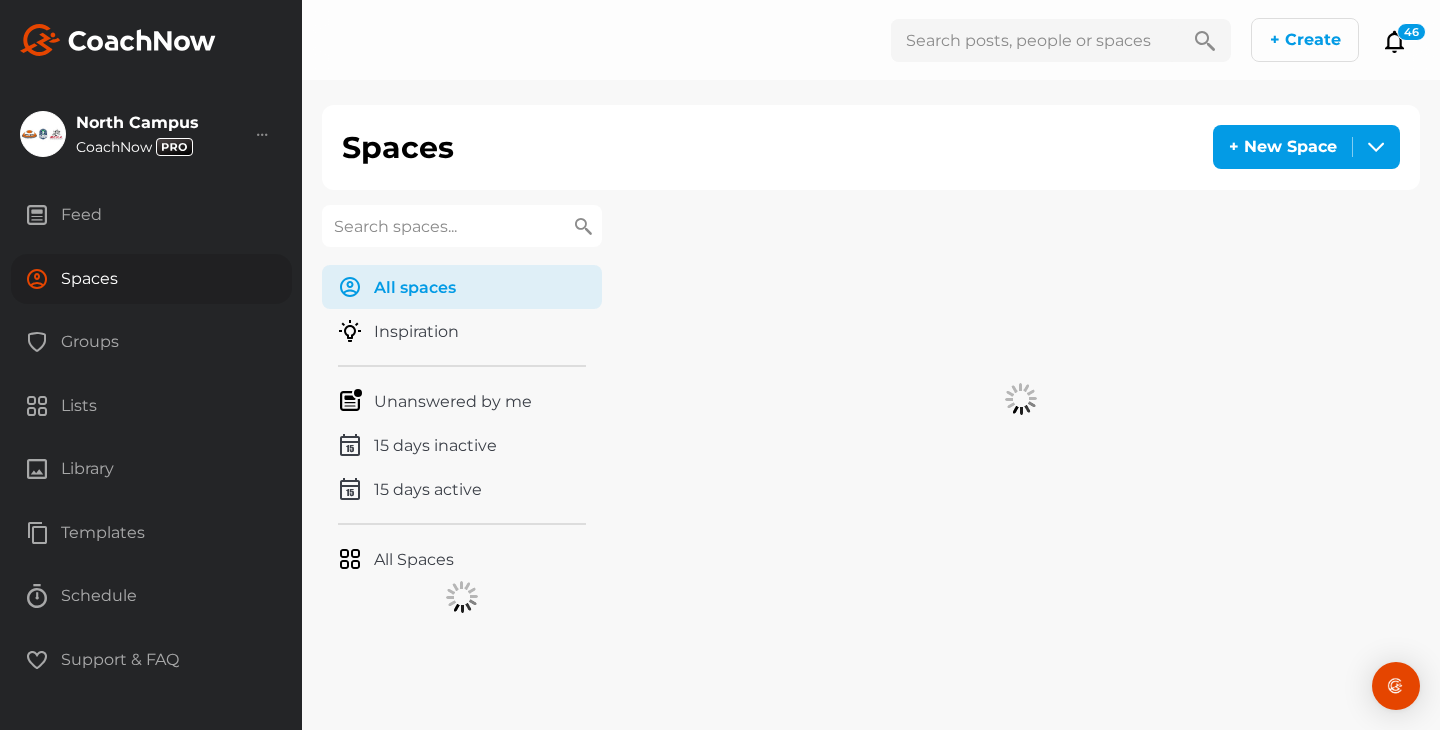 click at bounding box center [462, 226] 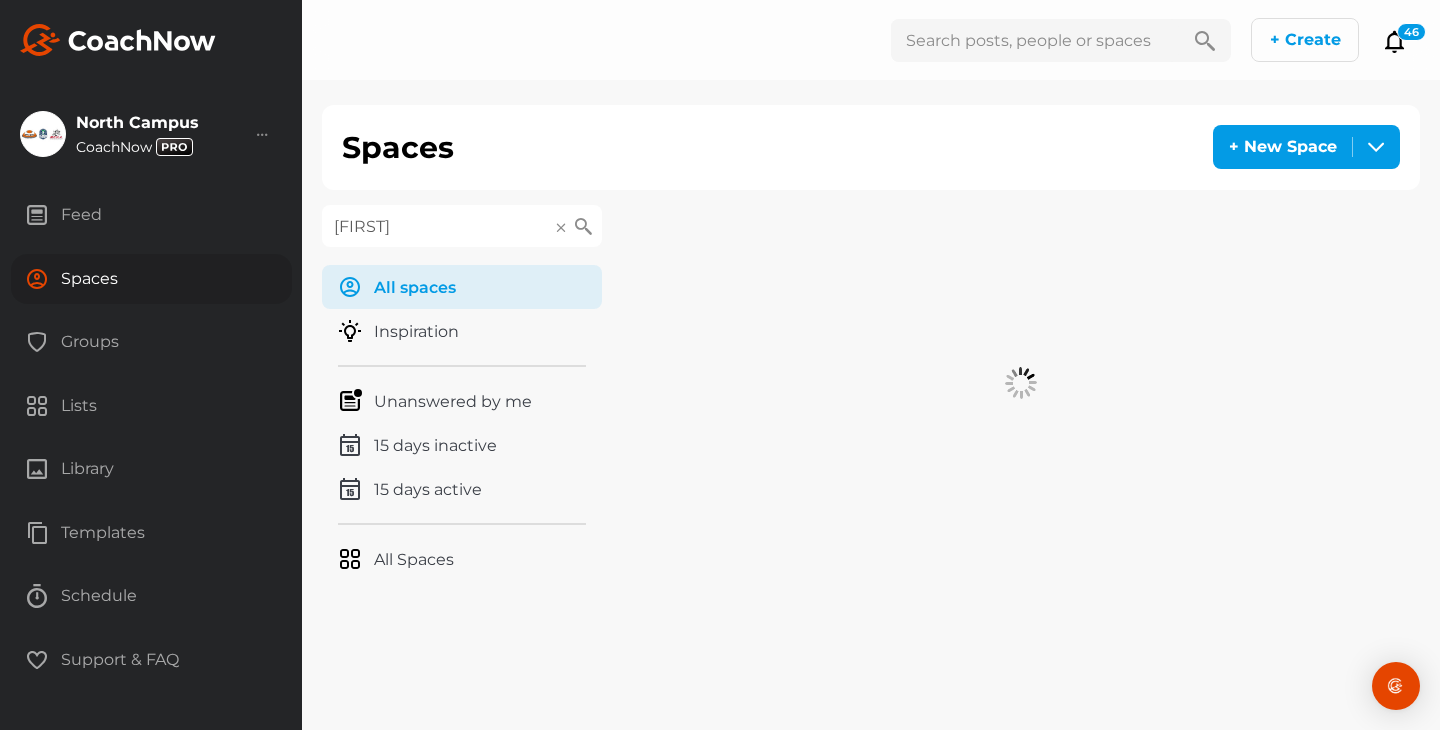 type on "[FIRST]" 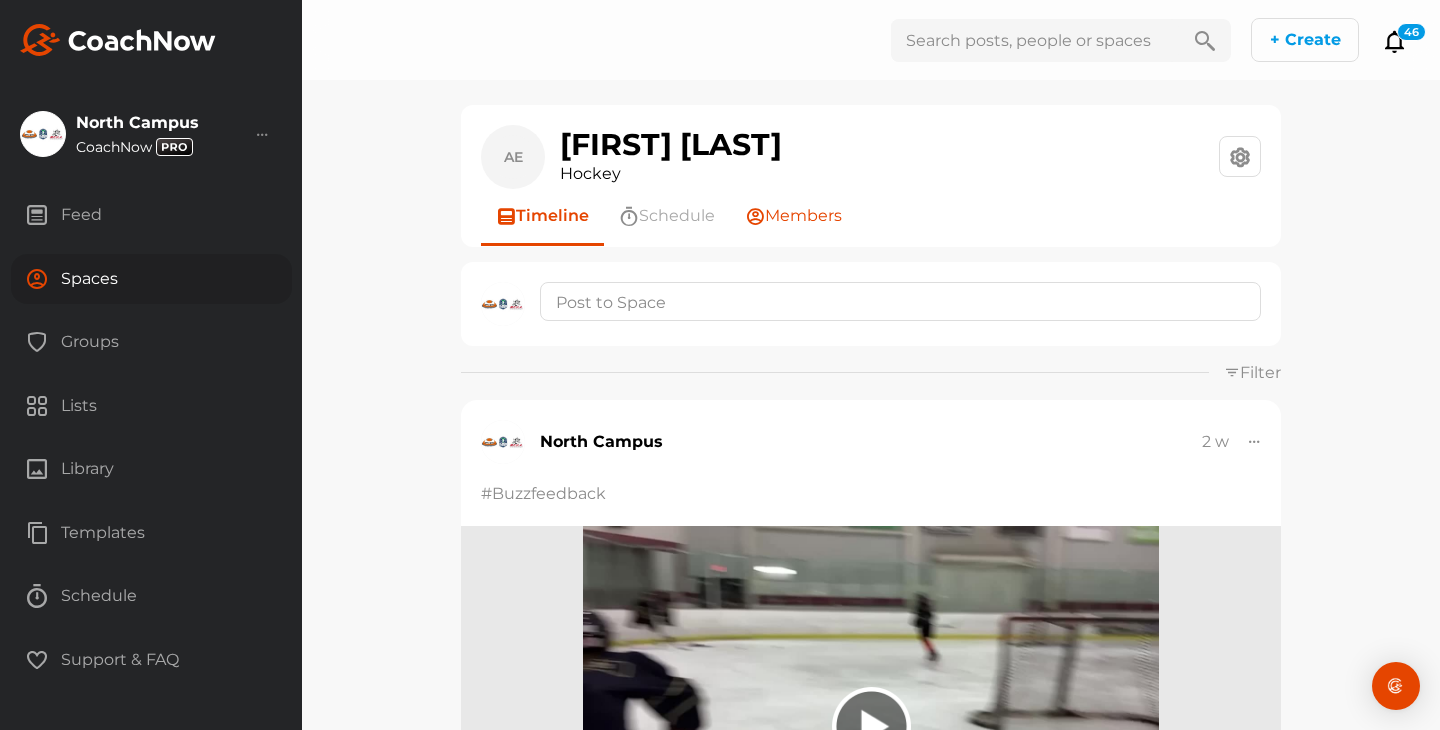 click on "Members" 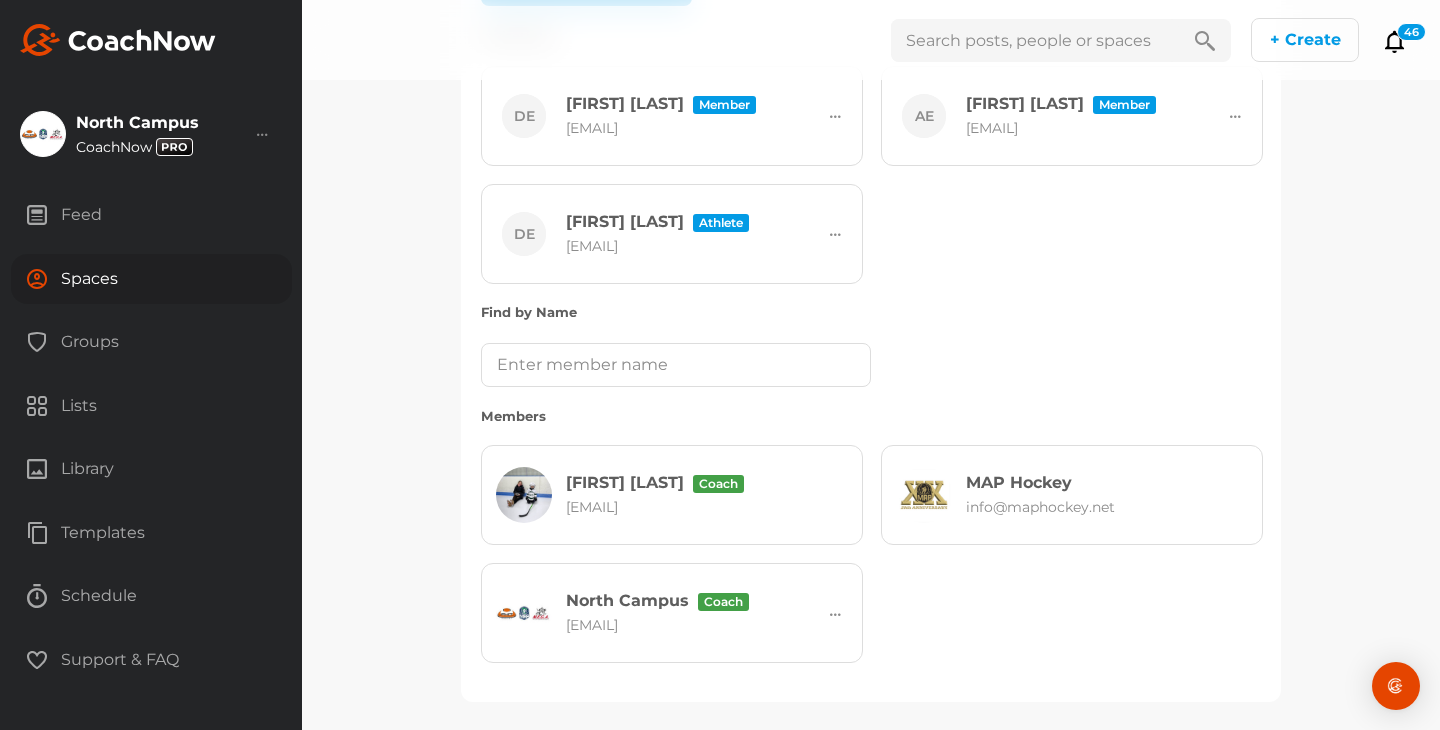 scroll, scrollTop: 316, scrollLeft: 0, axis: vertical 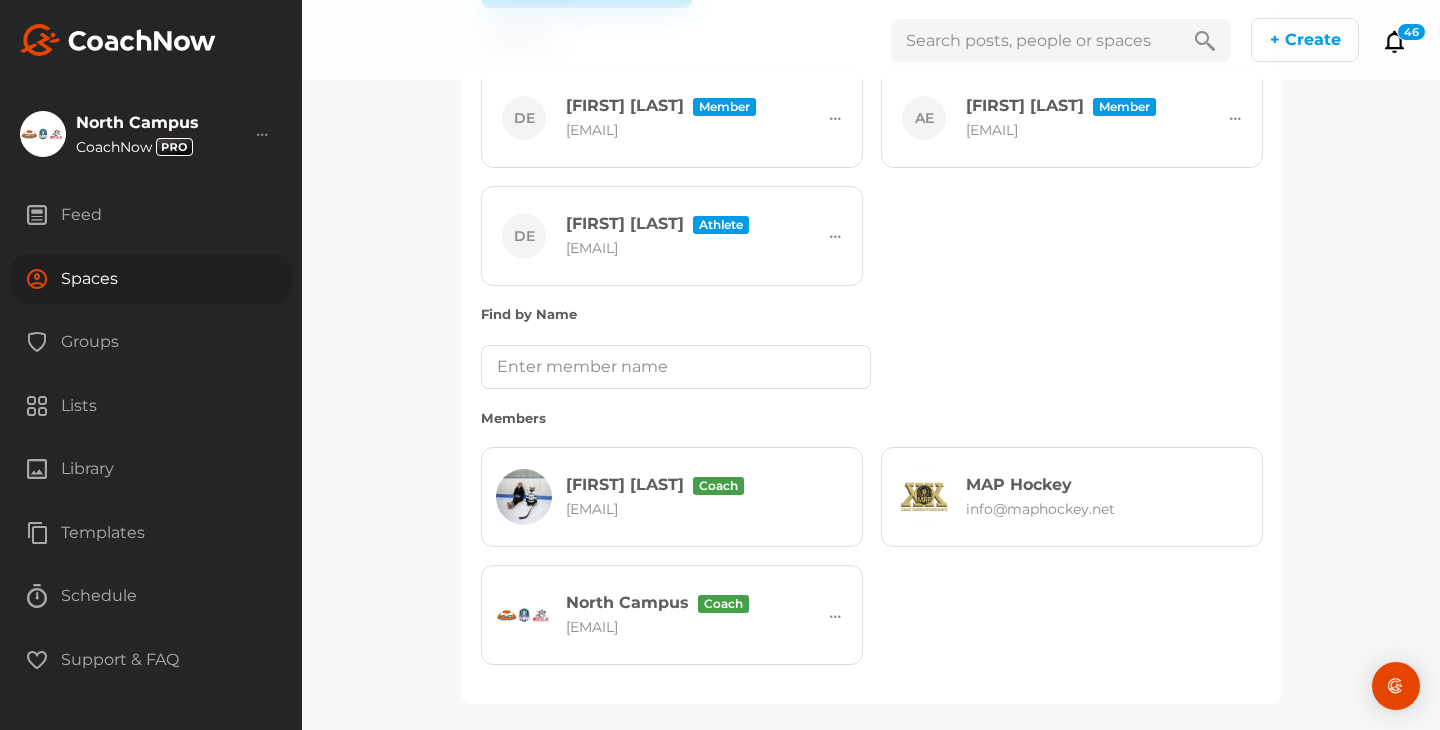 click on "Spaces" at bounding box center (151, 279) 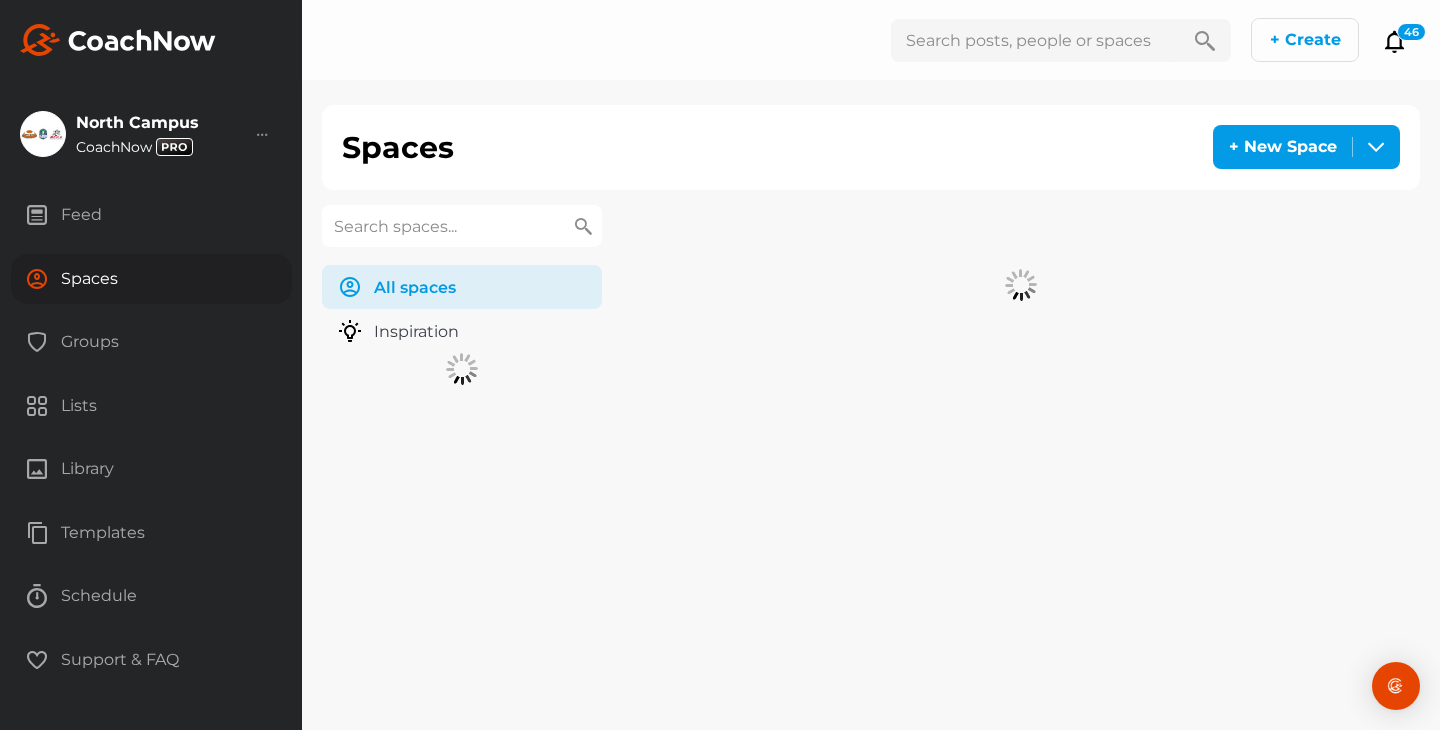 scroll, scrollTop: 0, scrollLeft: 0, axis: both 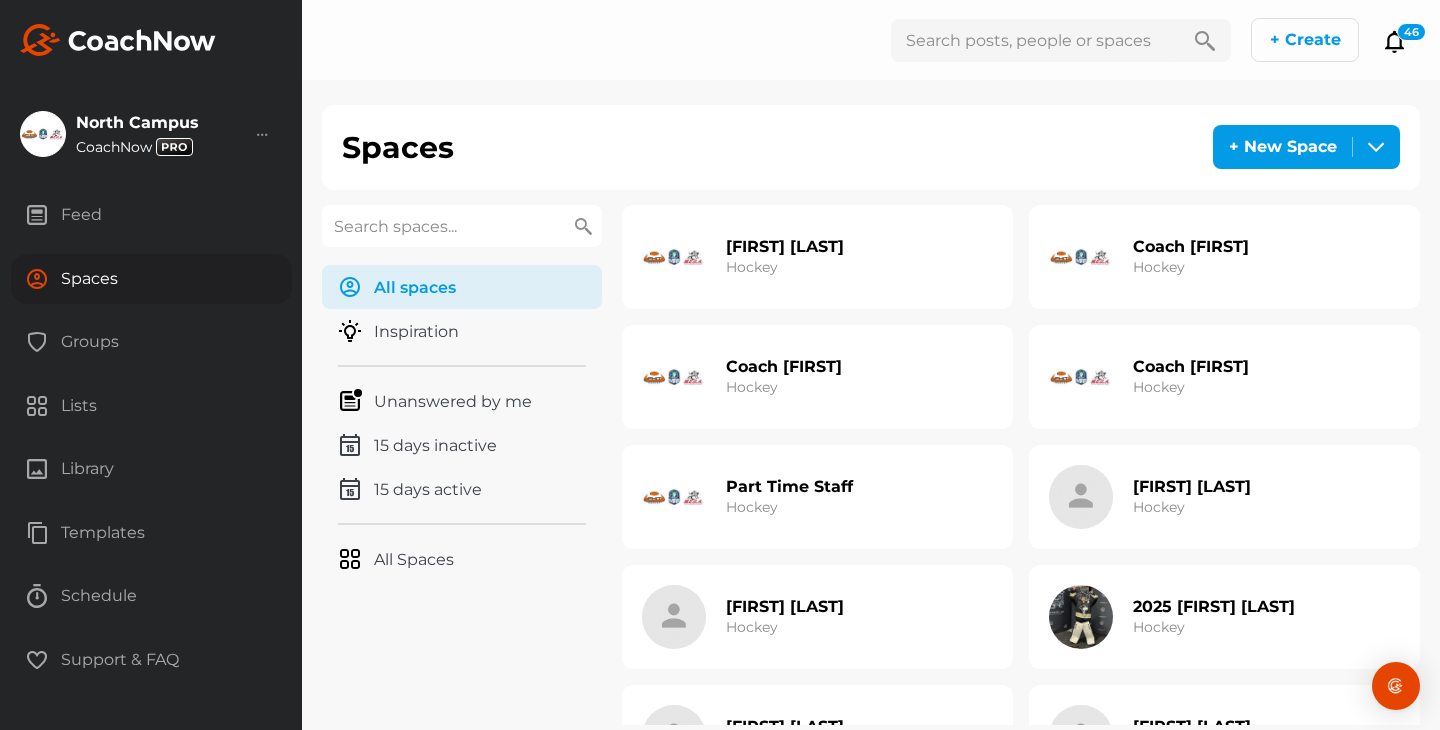 click at bounding box center [462, 226] 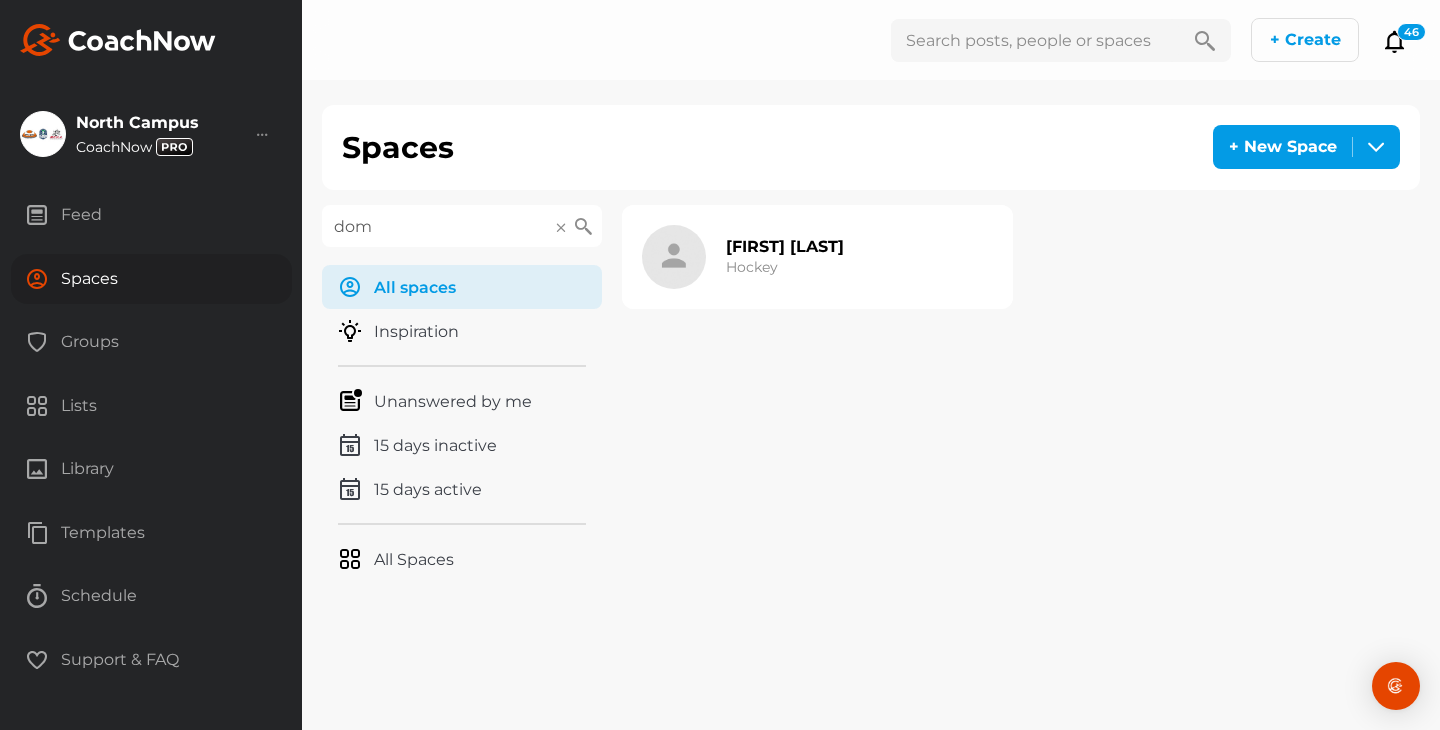 type on "dom" 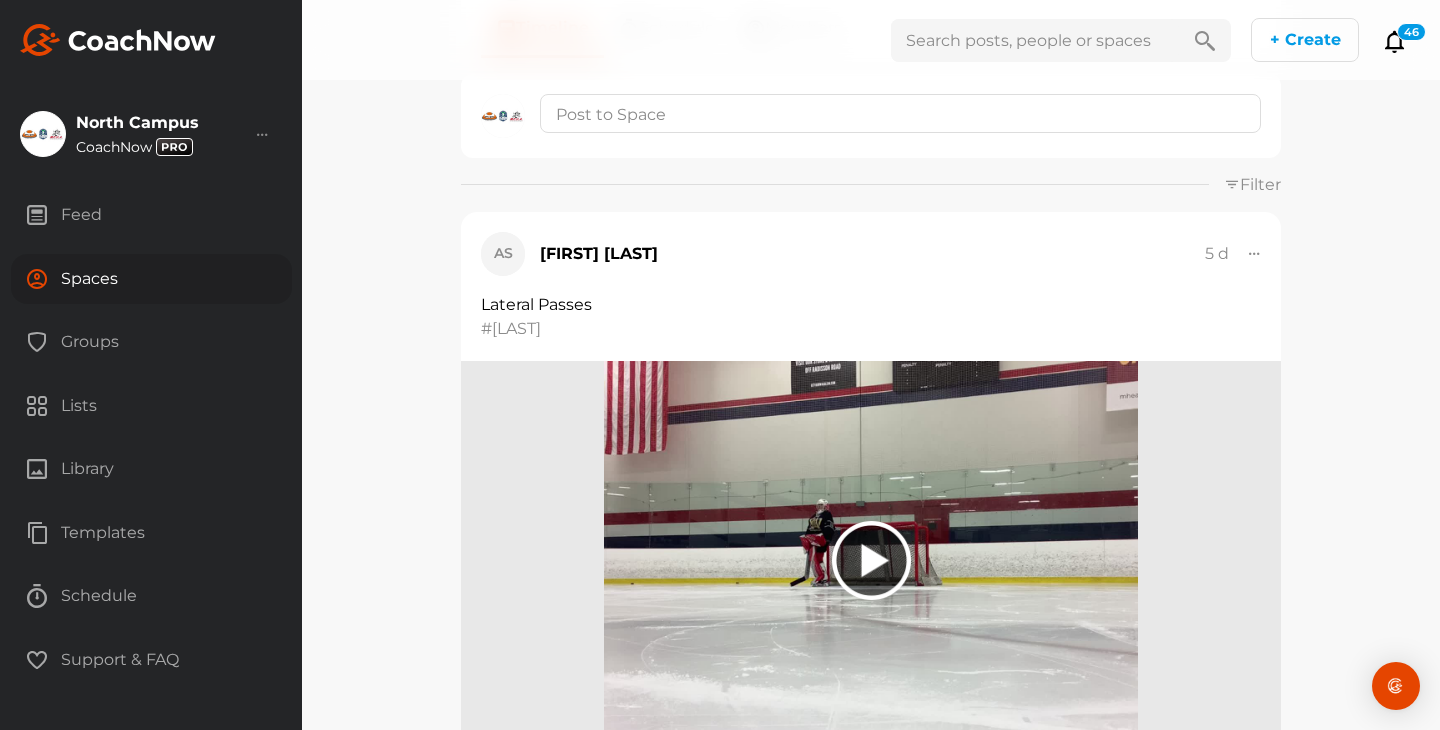 scroll, scrollTop: 0, scrollLeft: 0, axis: both 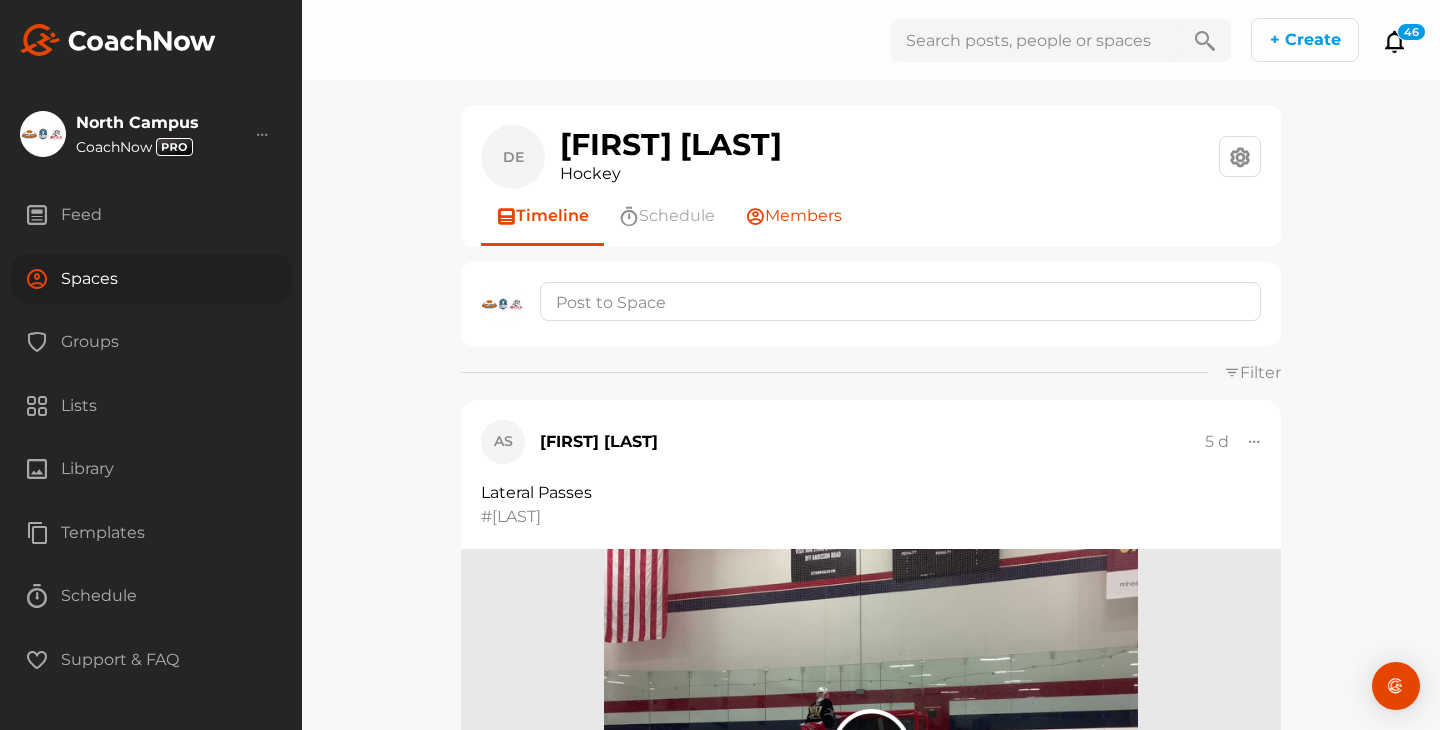 click 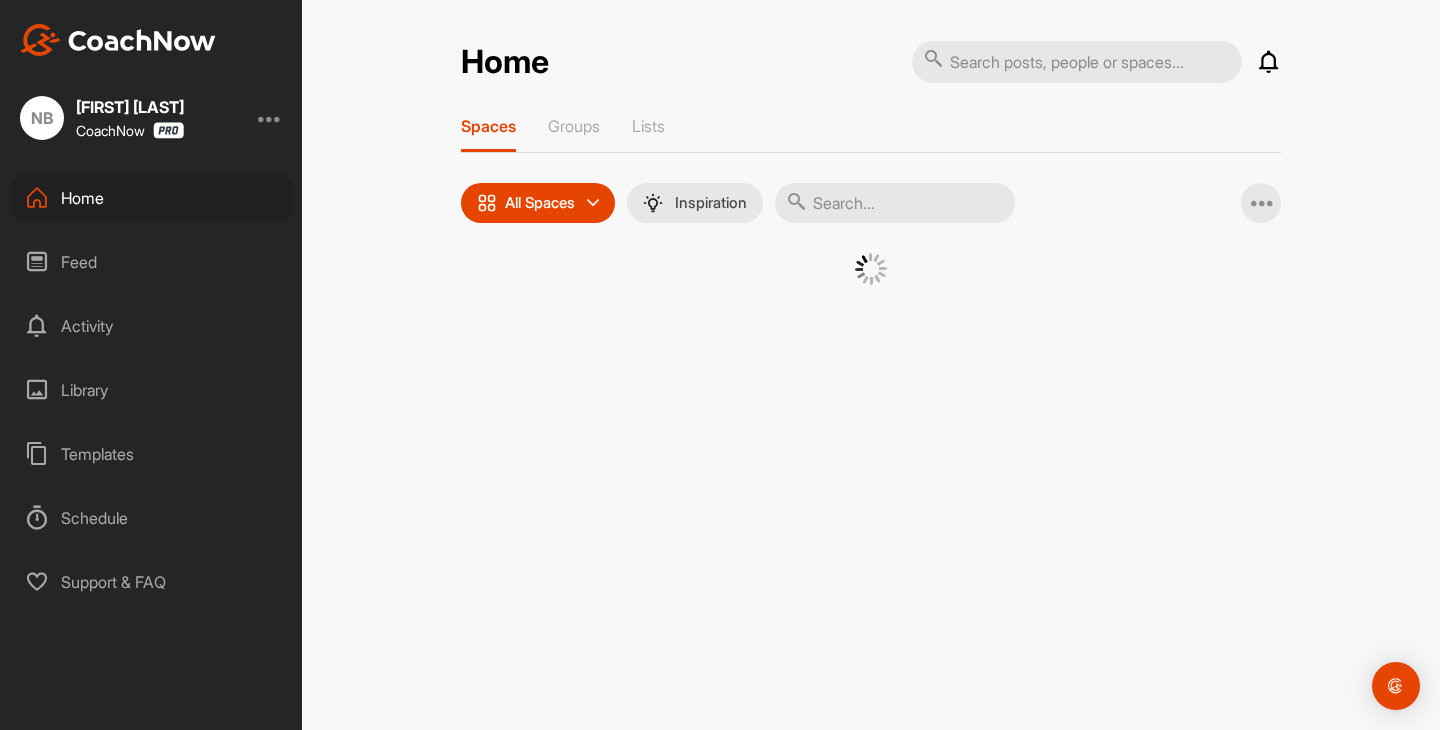 scroll, scrollTop: 0, scrollLeft: 0, axis: both 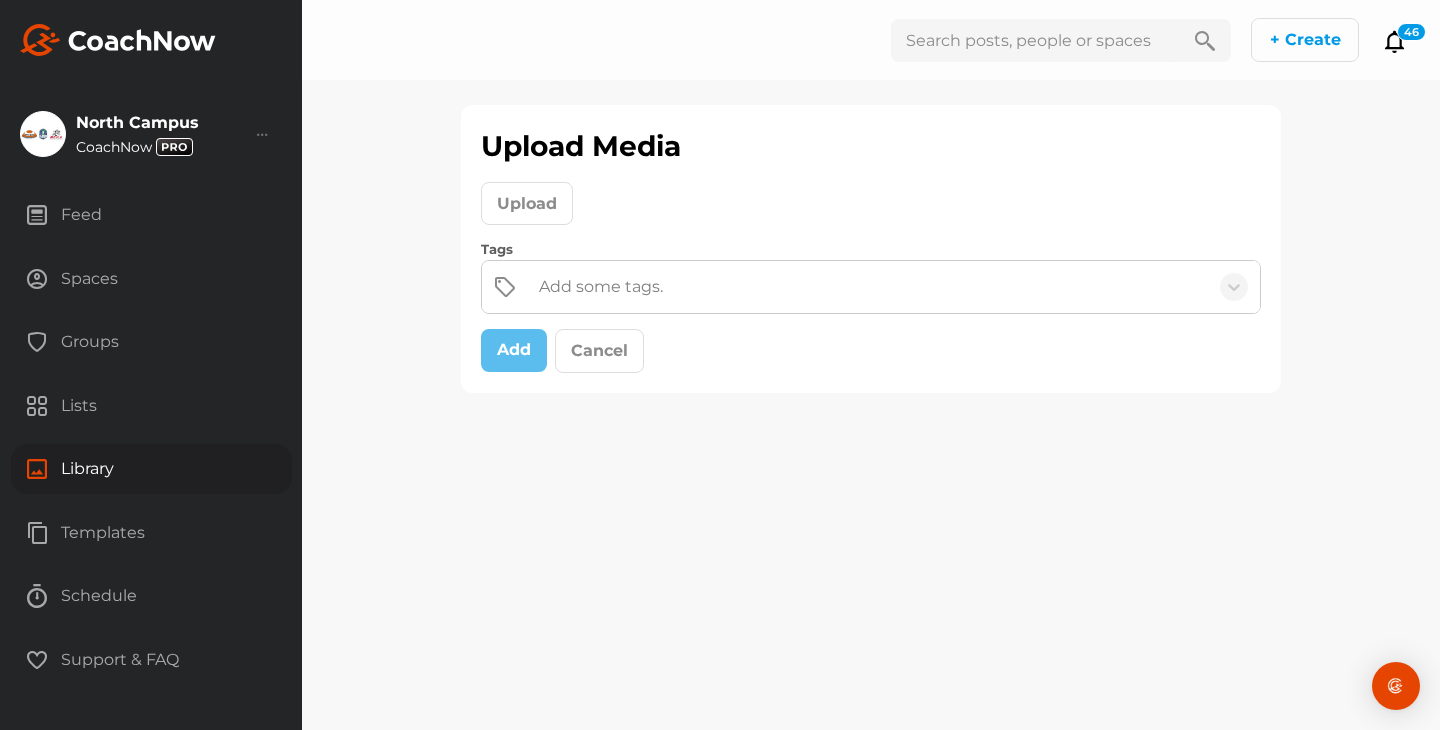 click at bounding box center (263, 134) 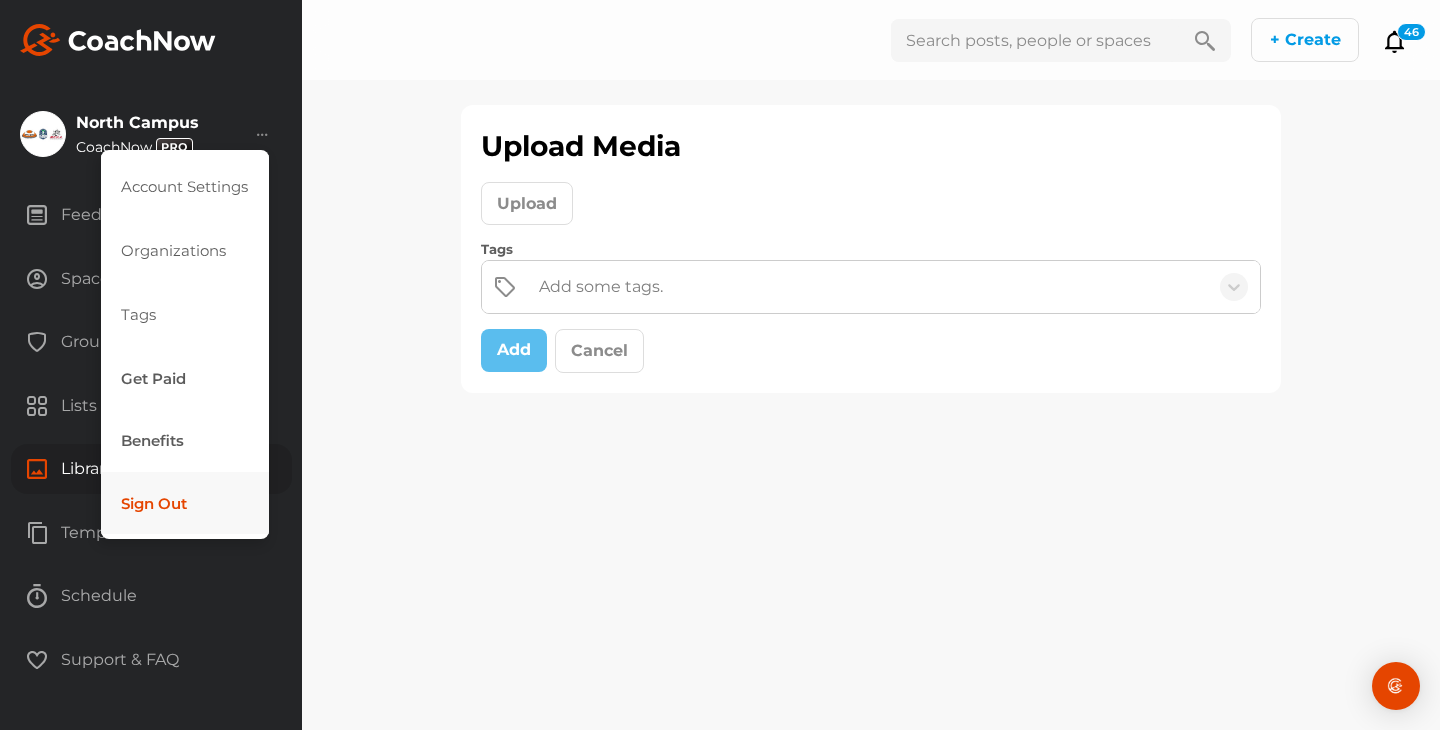 click on "Sign Out" at bounding box center [185, 503] 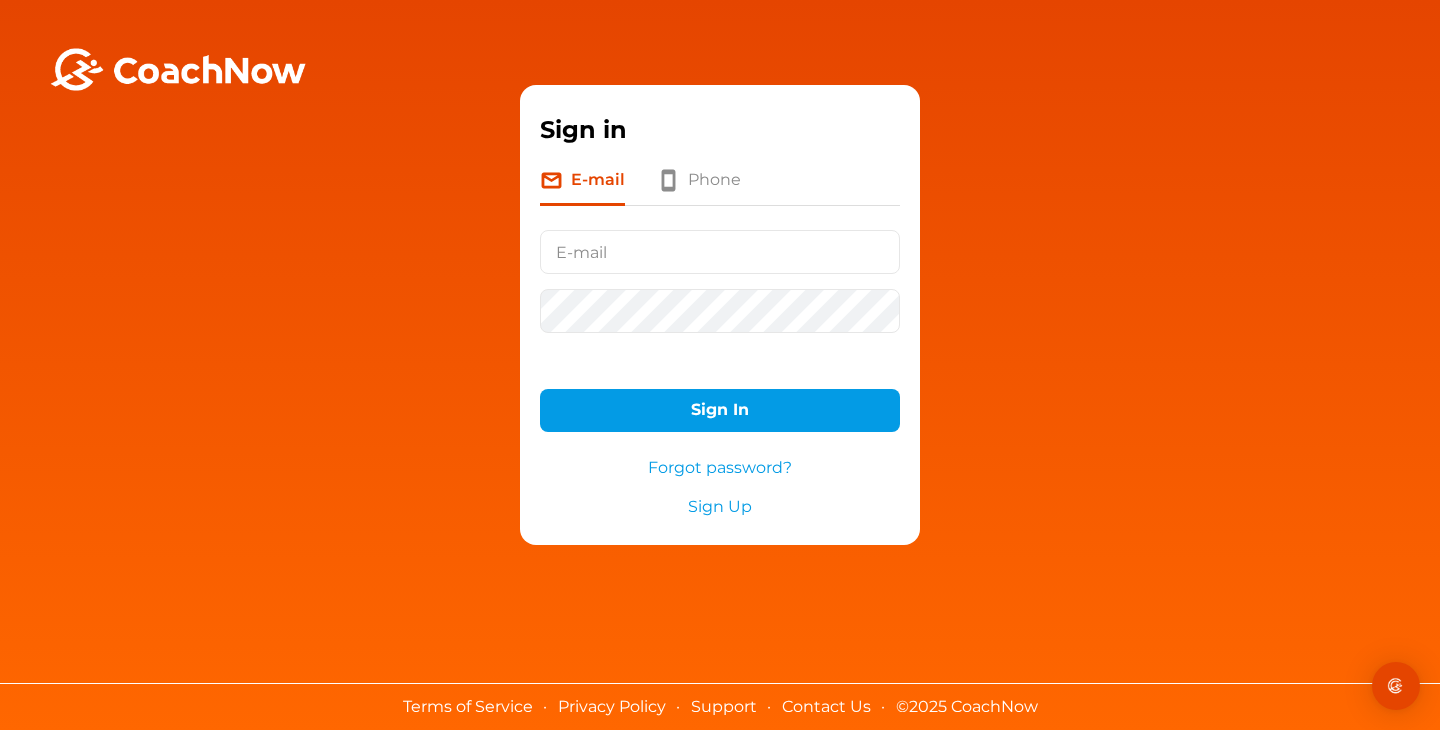 scroll, scrollTop: 0, scrollLeft: 0, axis: both 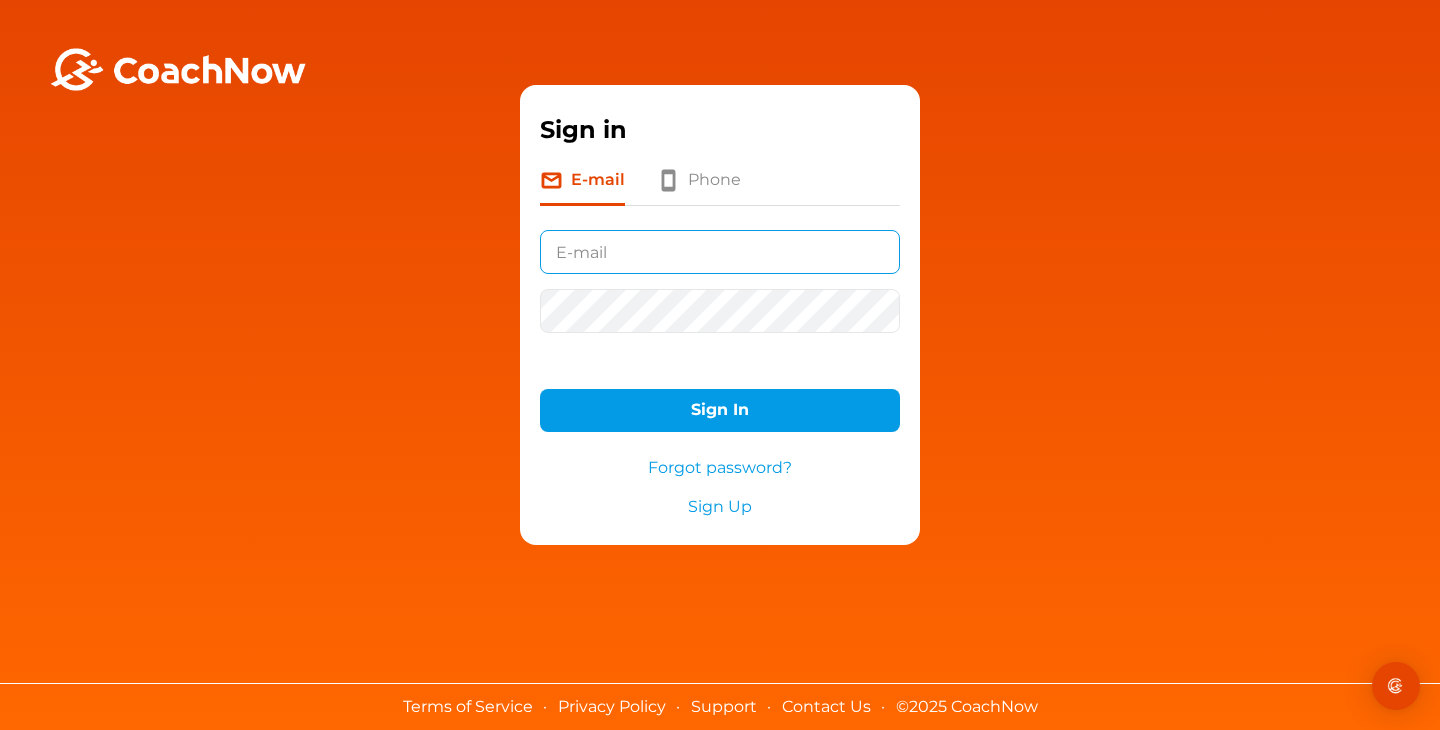 type on "info@maphockey.net" 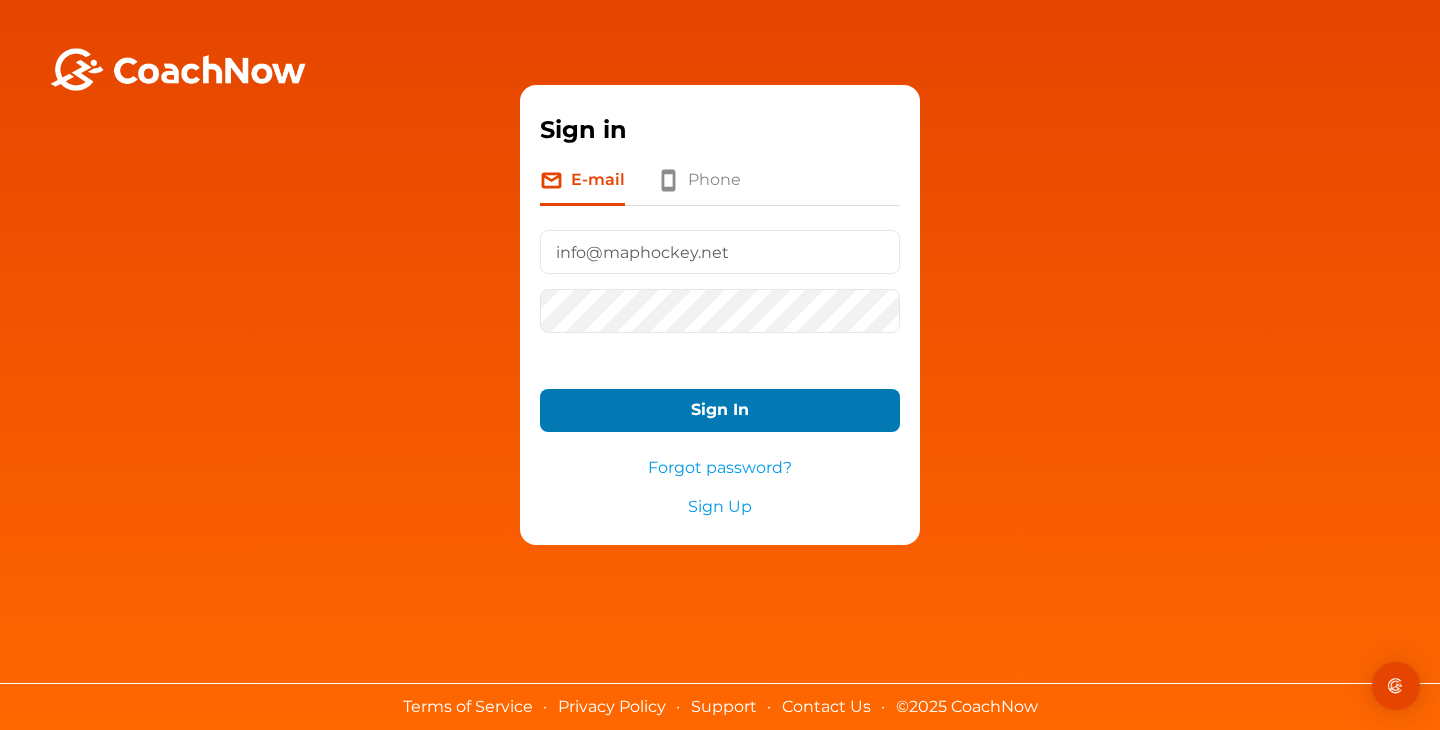 click on "Sign In" at bounding box center (720, 410) 